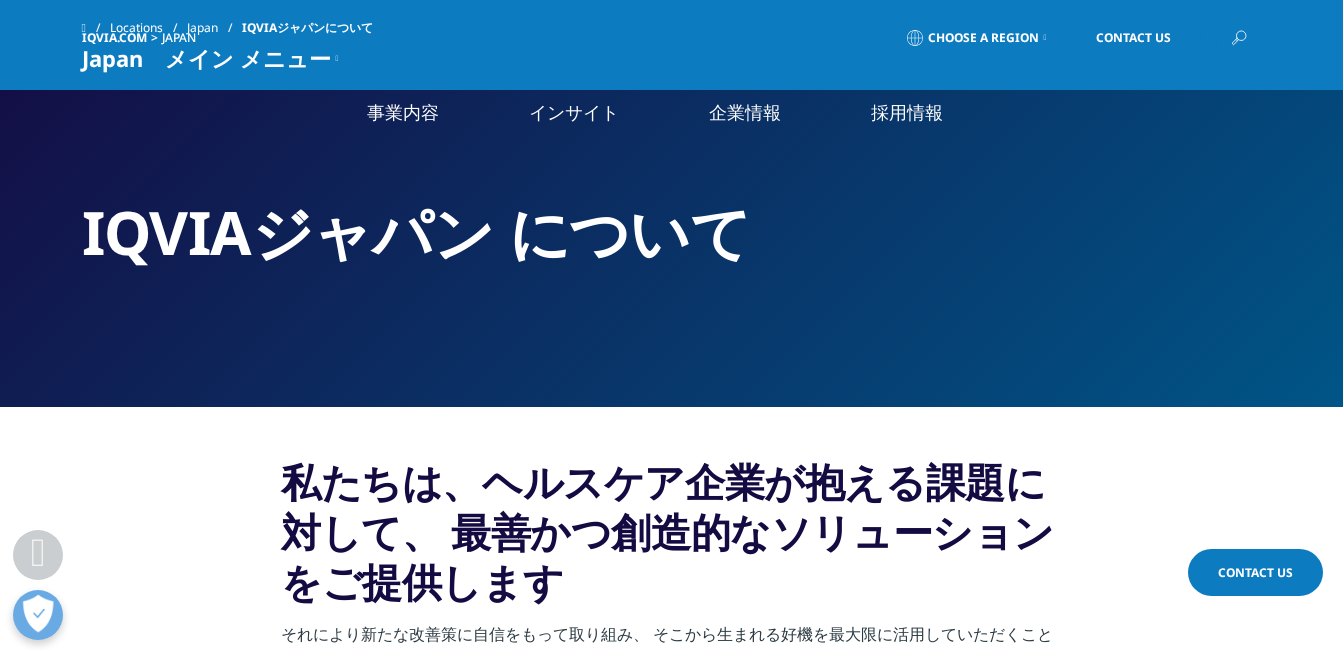 scroll, scrollTop: 1576, scrollLeft: 0, axis: vertical 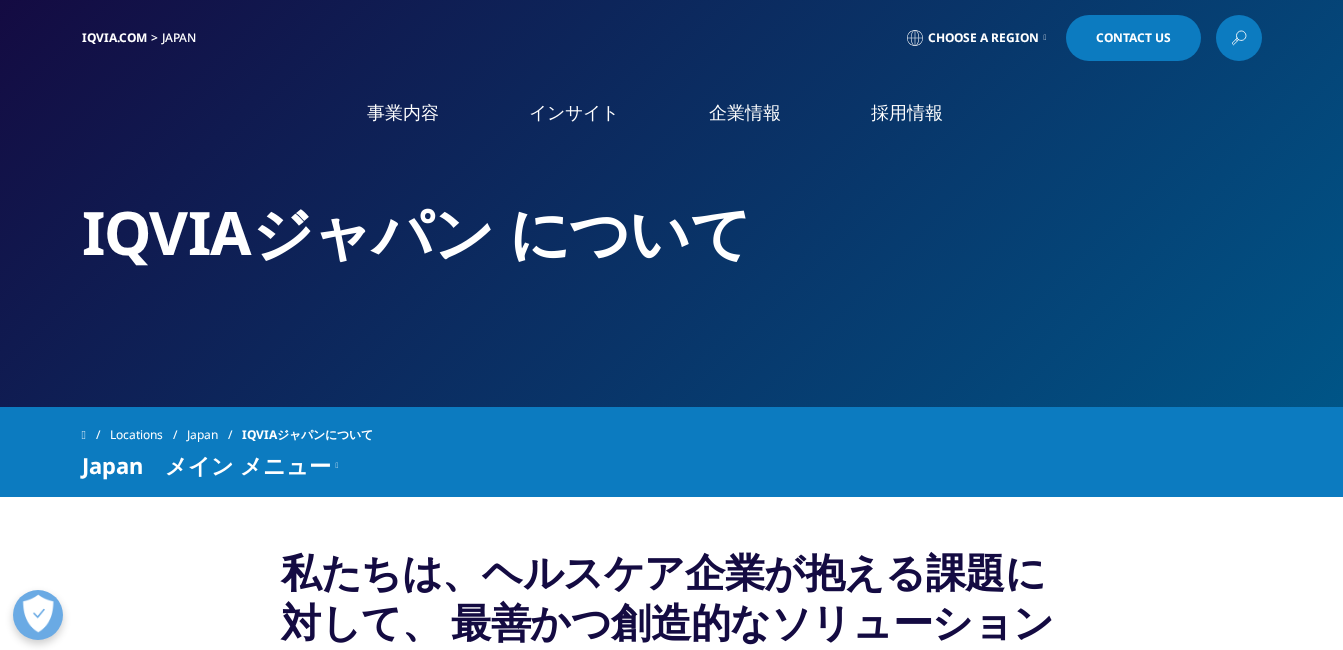 click at bounding box center [162, 118] 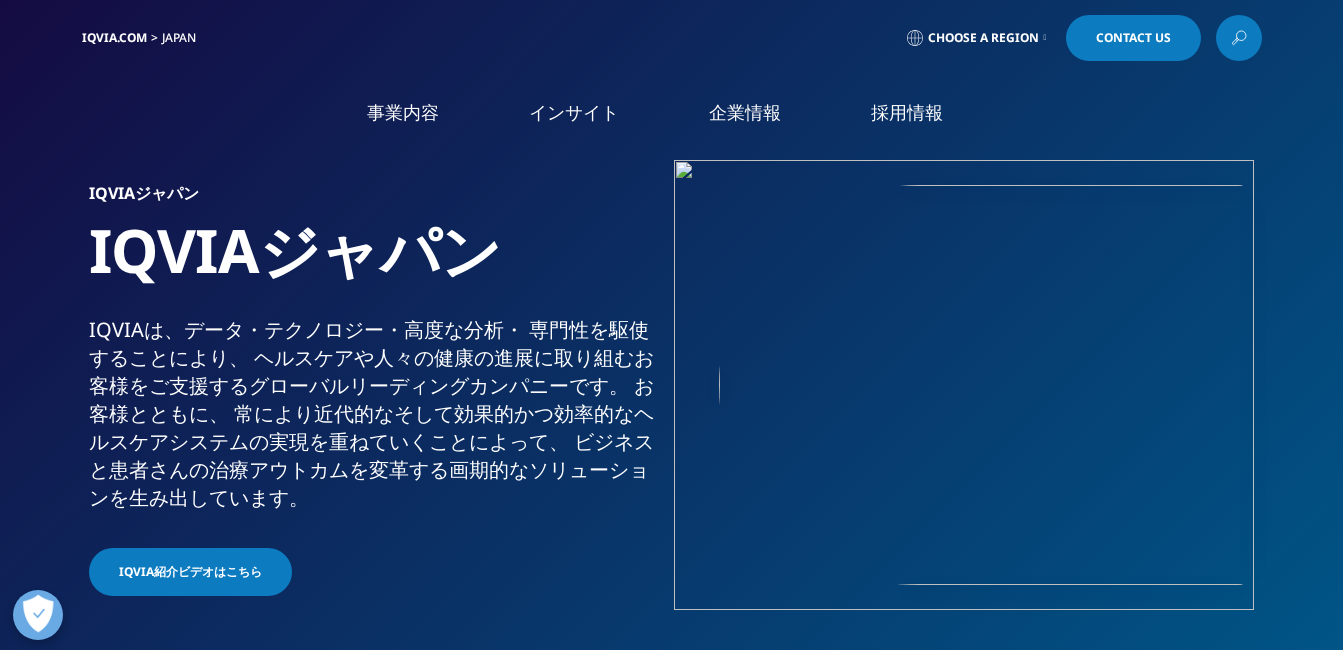 scroll, scrollTop: 0, scrollLeft: 0, axis: both 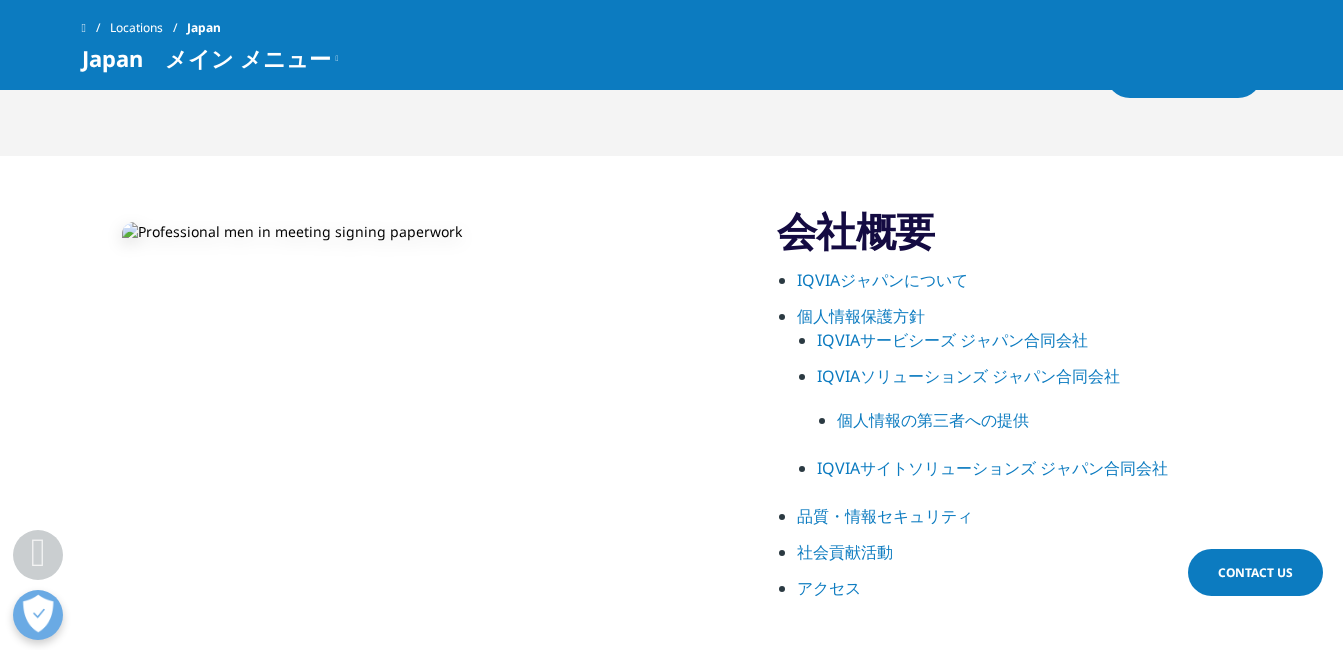 click on "IQVIAソリューションズ ジャパン合同会社" at bounding box center (968, 376) 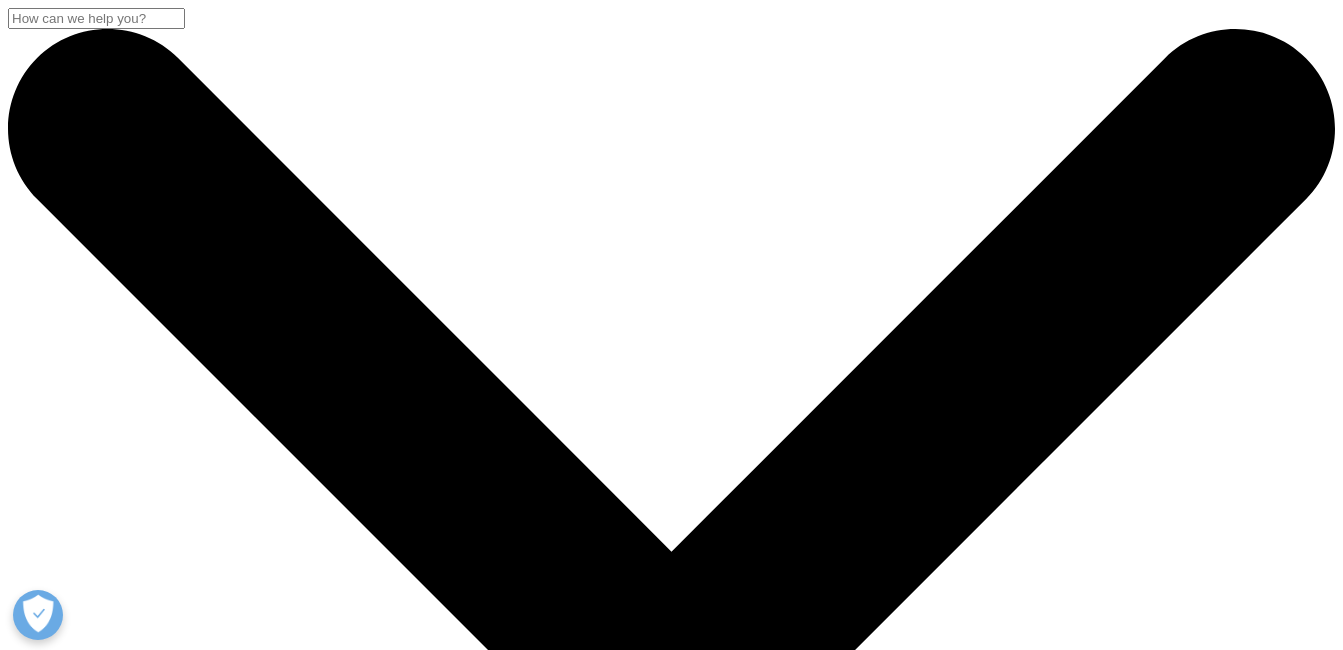 scroll, scrollTop: 0, scrollLeft: 0, axis: both 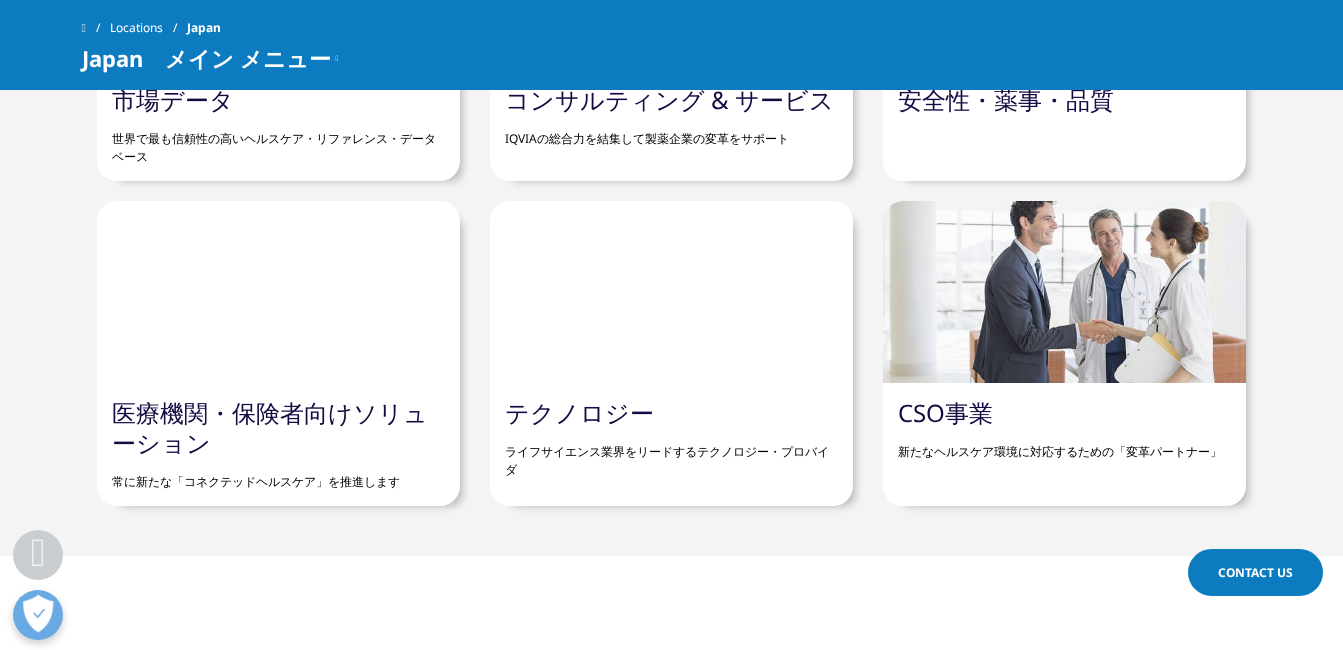 click on "テクノロジー
ライフサイエンス業界をリードするテクノロジー・プロバイダ" at bounding box center (671, 438) 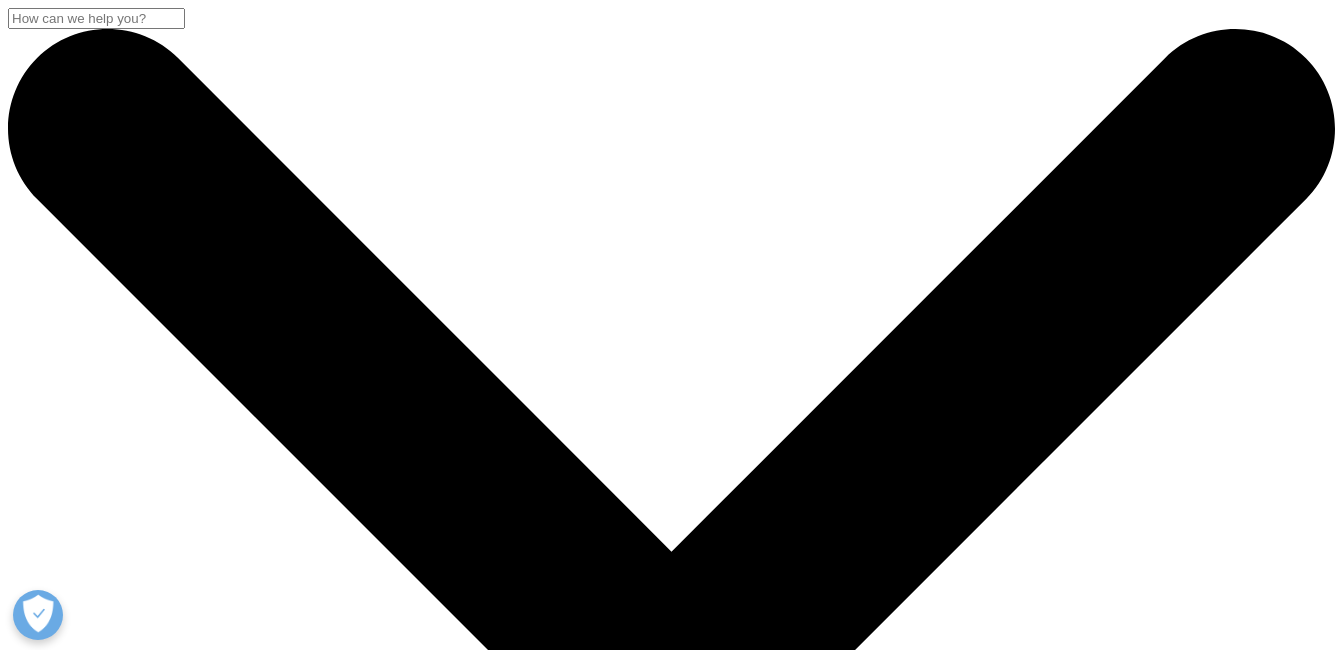 scroll, scrollTop: 0, scrollLeft: 0, axis: both 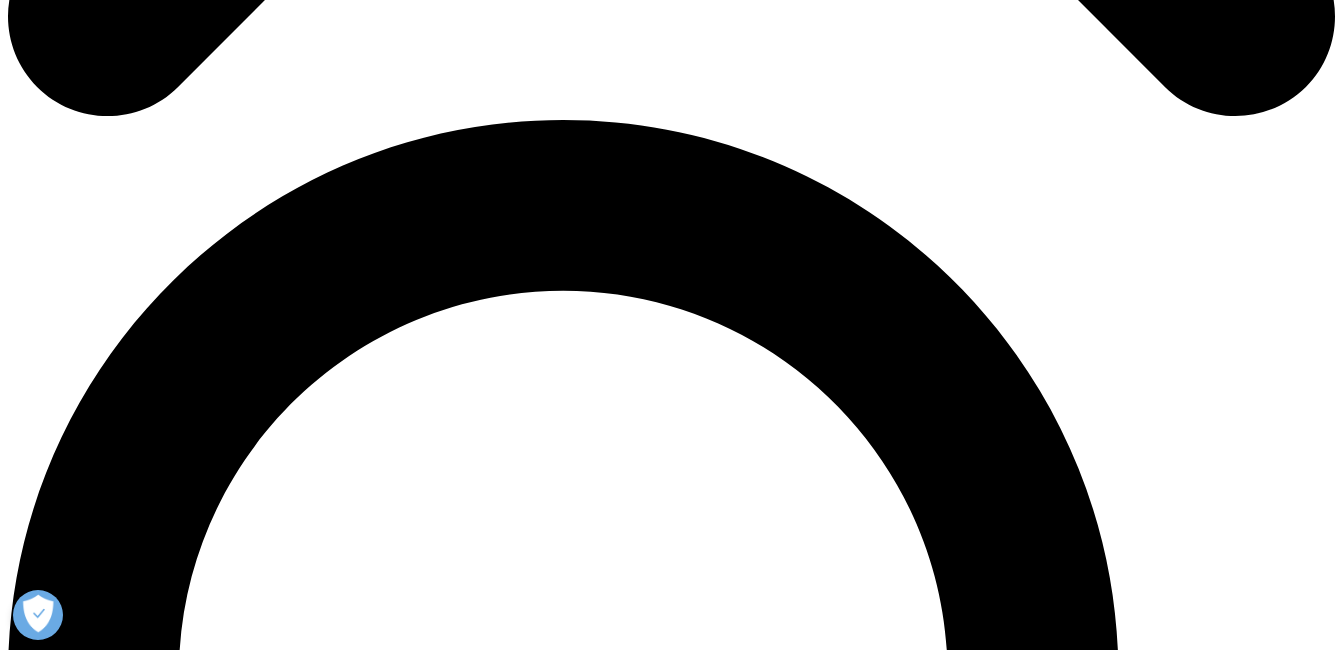 drag, startPoint x: 1340, startPoint y: 234, endPoint x: 1345, endPoint y: 218, distance: 16.763054 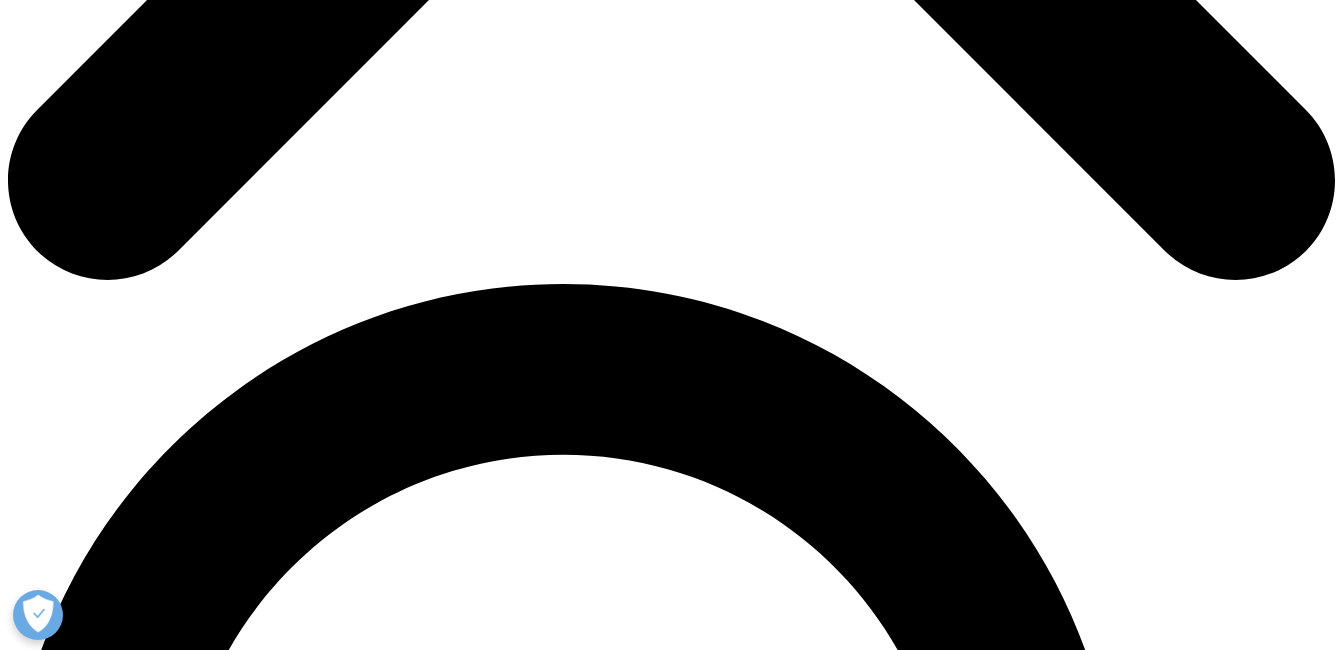 scroll, scrollTop: 1063, scrollLeft: 0, axis: vertical 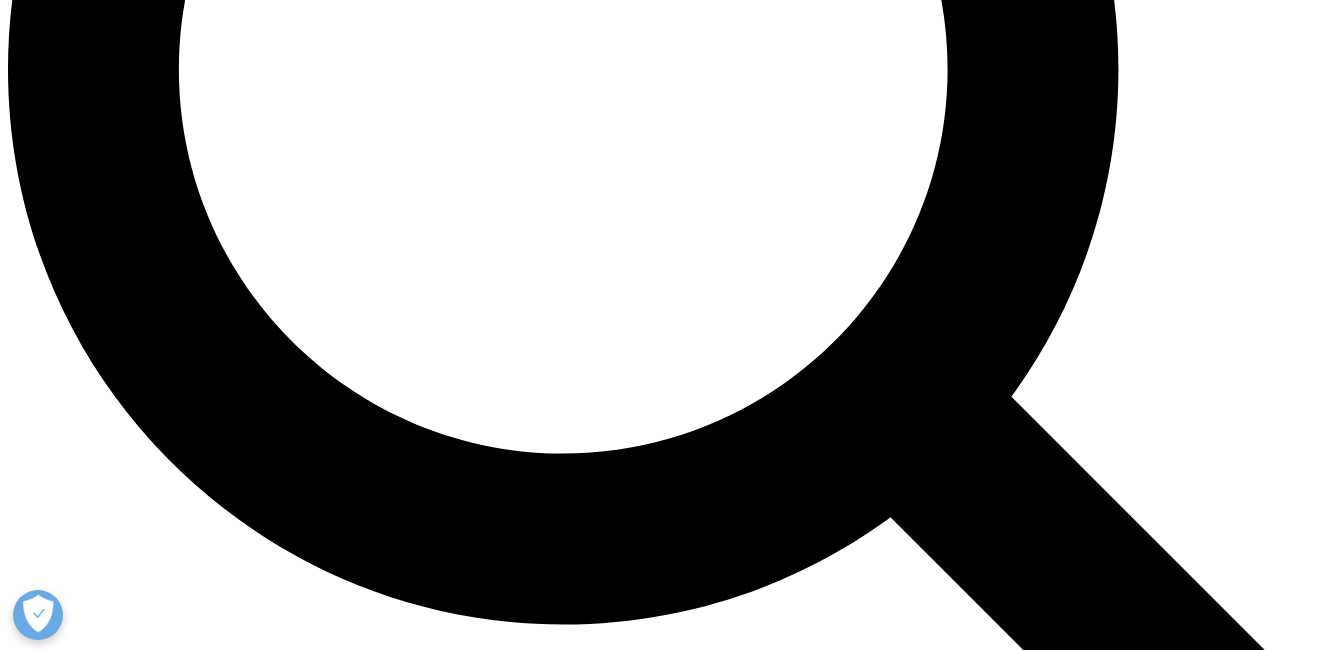 click on "テクノロジーソリューションに関連するプレスリリース" at bounding box center [671, 12883] 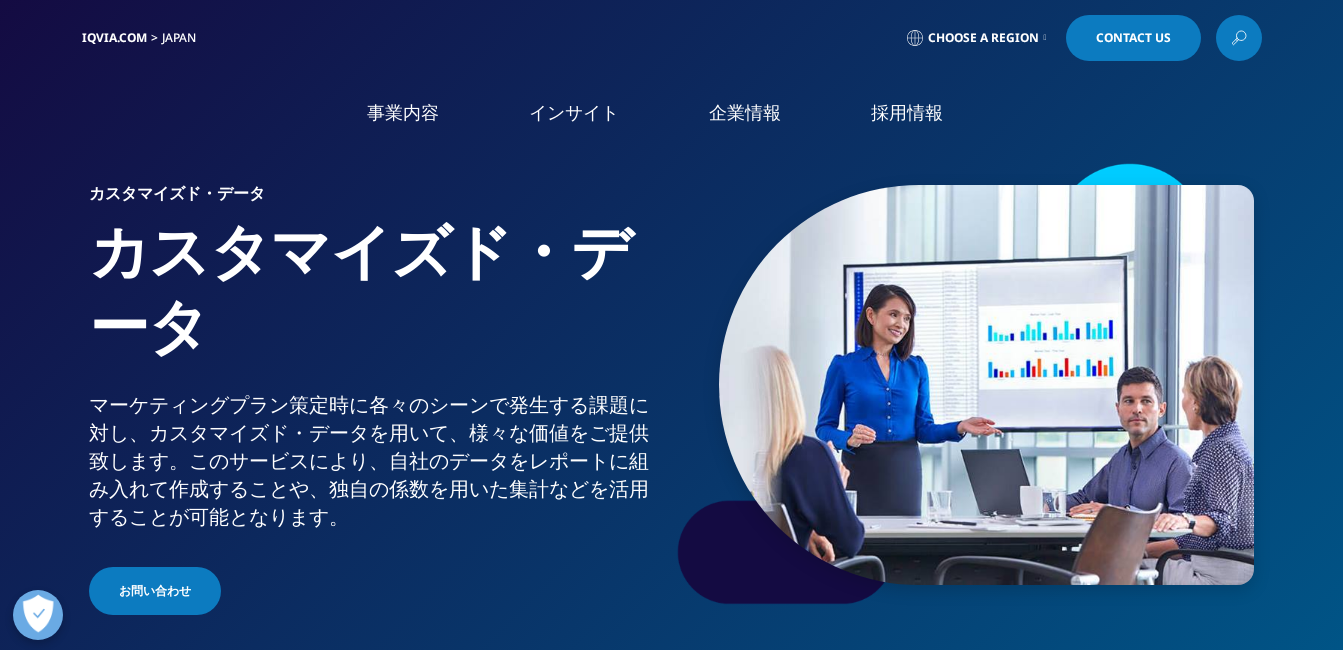 scroll, scrollTop: 0, scrollLeft: 0, axis: both 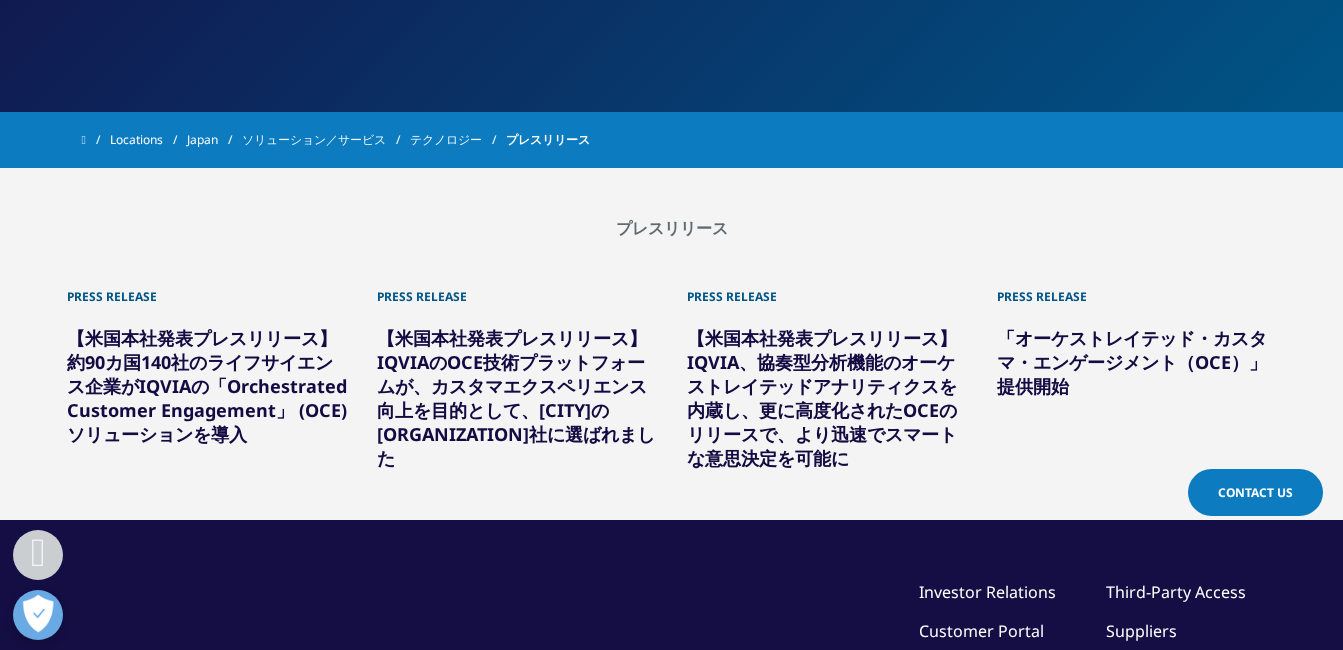 click on "【米国本社発表プレスリリース】約90カ国140社のライフサイエンス企業がIQVIAの「Orchestrated Customer Engagement」 (OCE) ソリューションを導入" at bounding box center [207, 386] 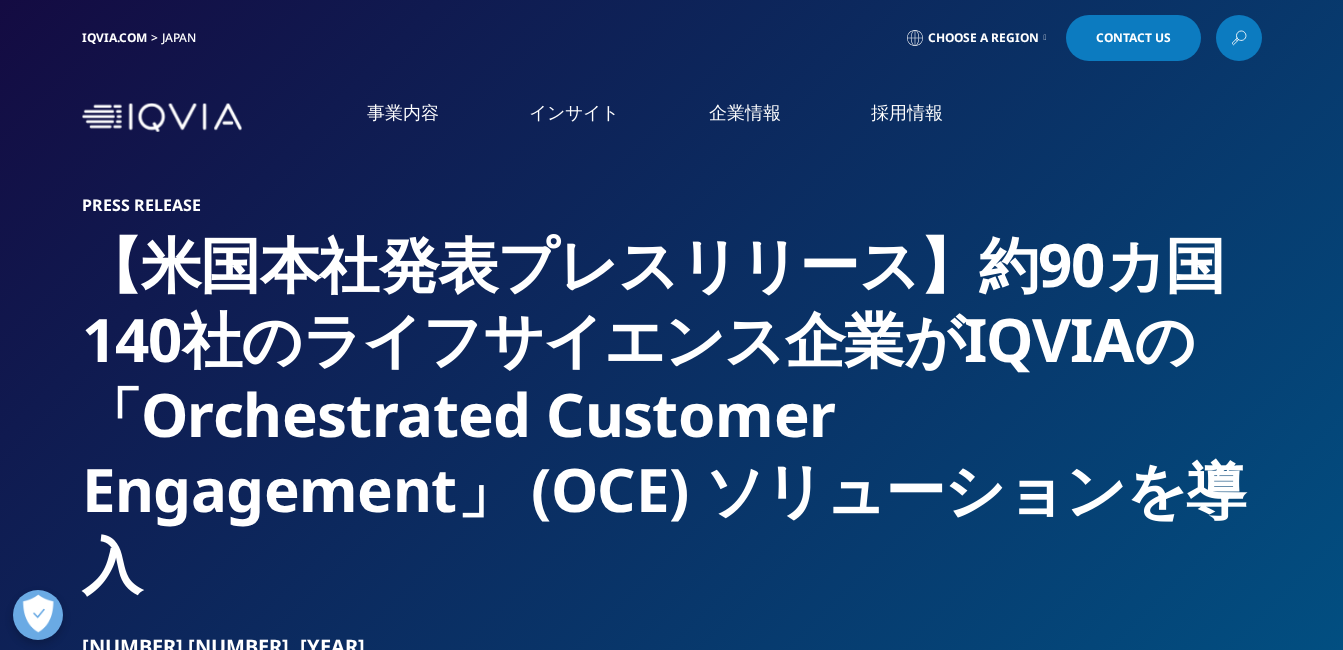 scroll, scrollTop: 0, scrollLeft: 0, axis: both 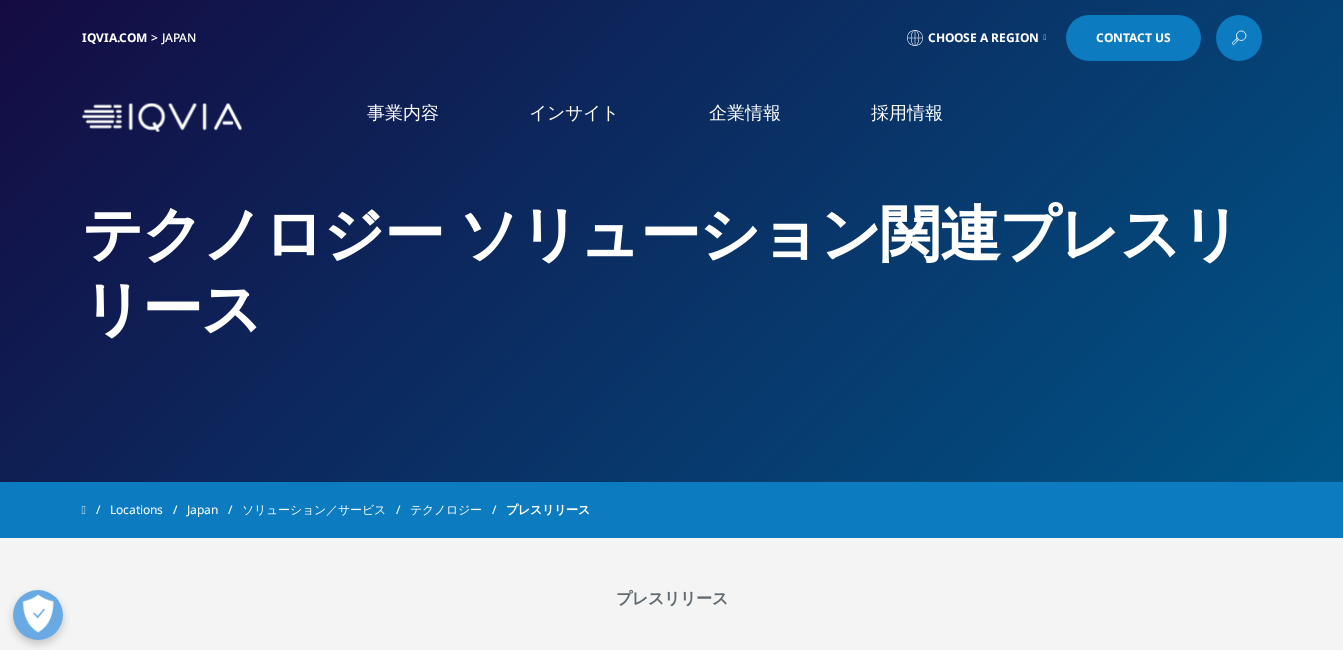 click on "アクセス" at bounding box center [249, 331] 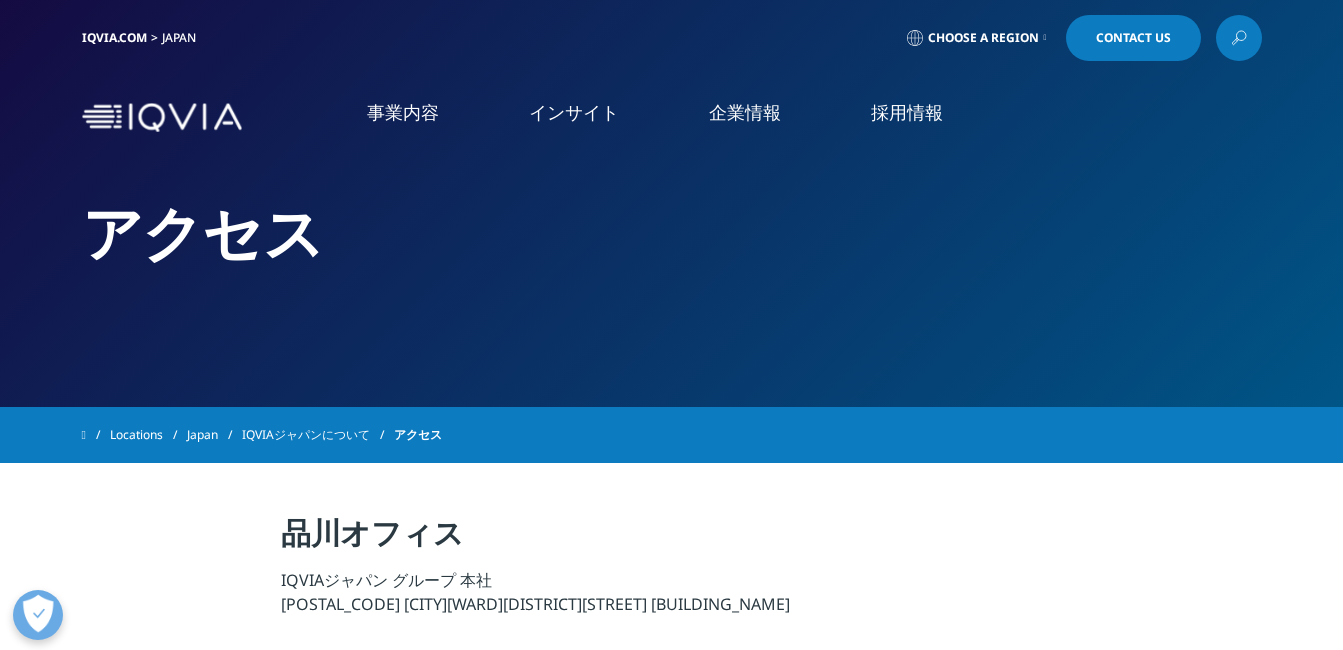 scroll, scrollTop: 0, scrollLeft: 0, axis: both 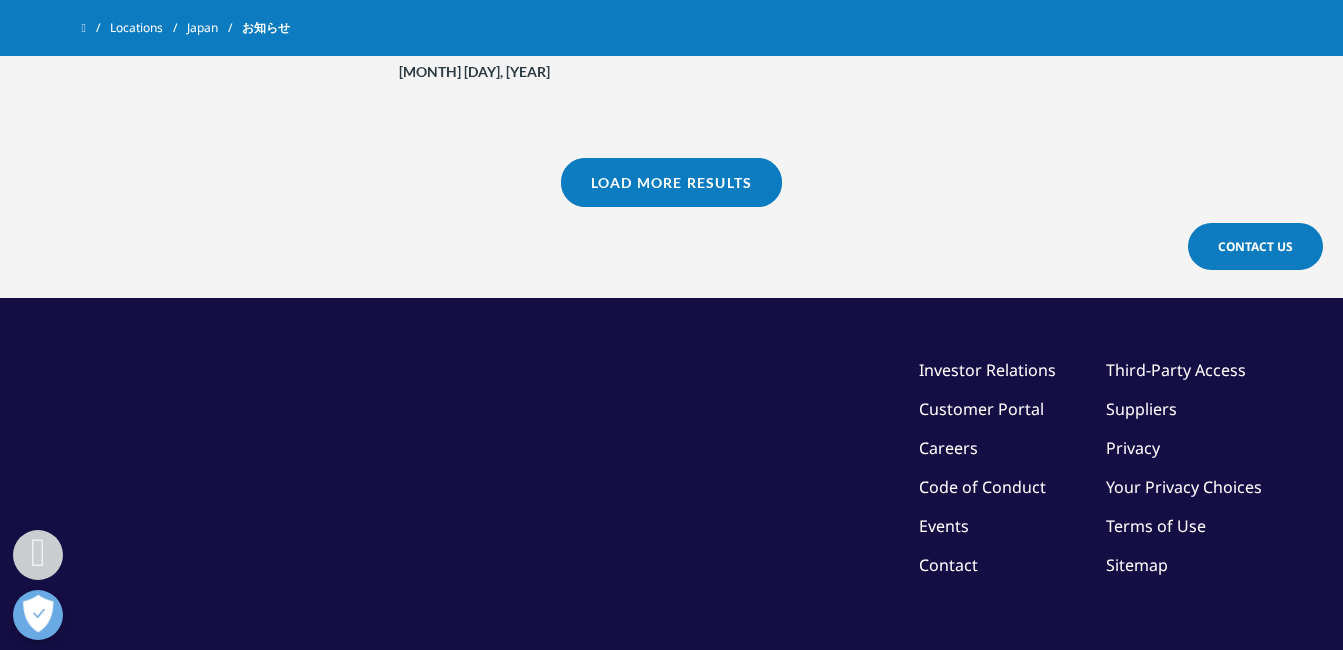 click on "Investor Relations" at bounding box center [987, 370] 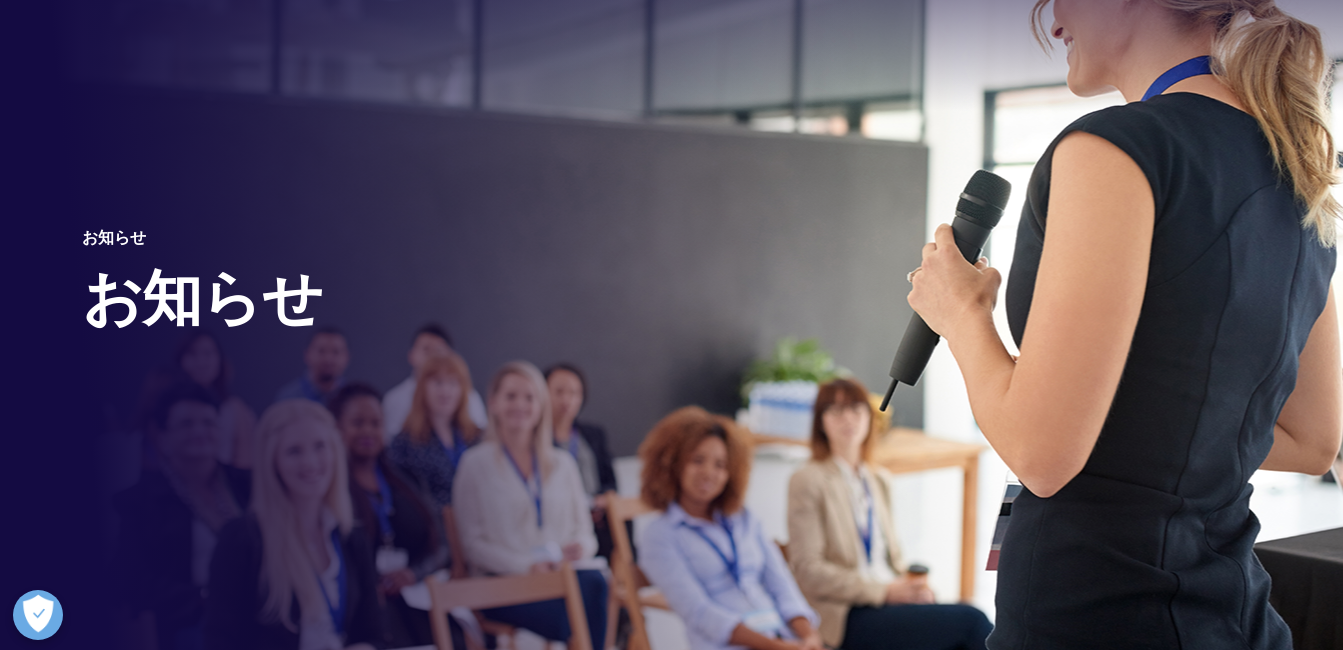 scroll, scrollTop: 16, scrollLeft: 0, axis: vertical 